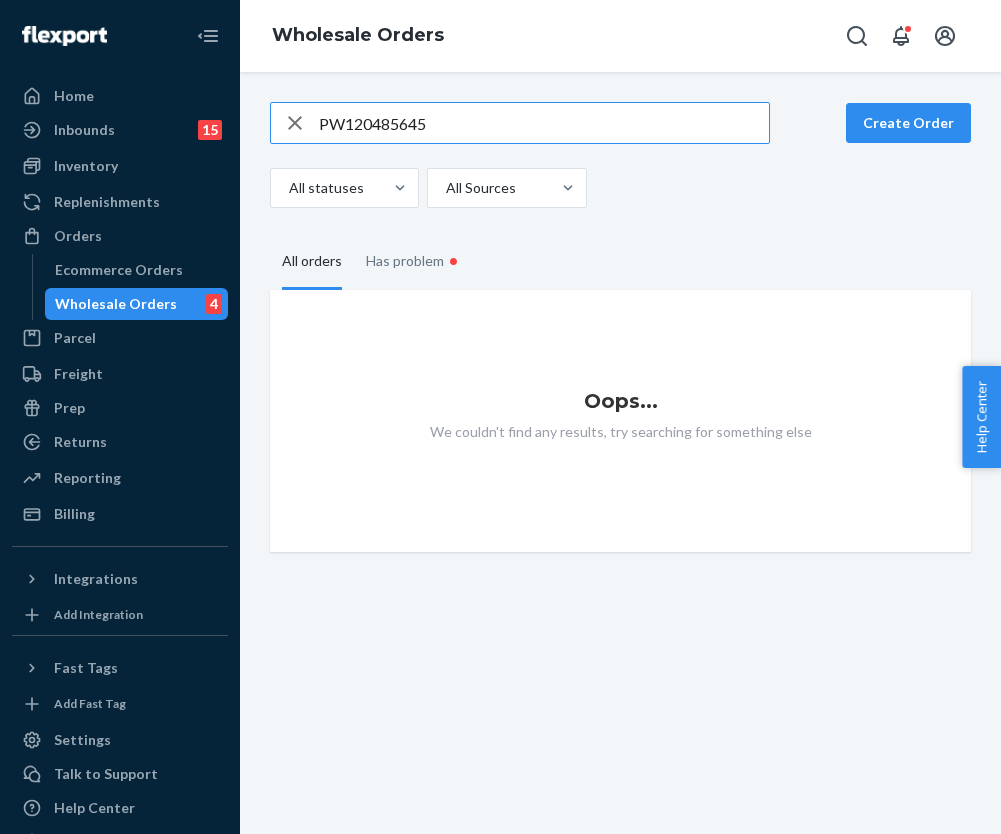 scroll, scrollTop: 0, scrollLeft: 0, axis: both 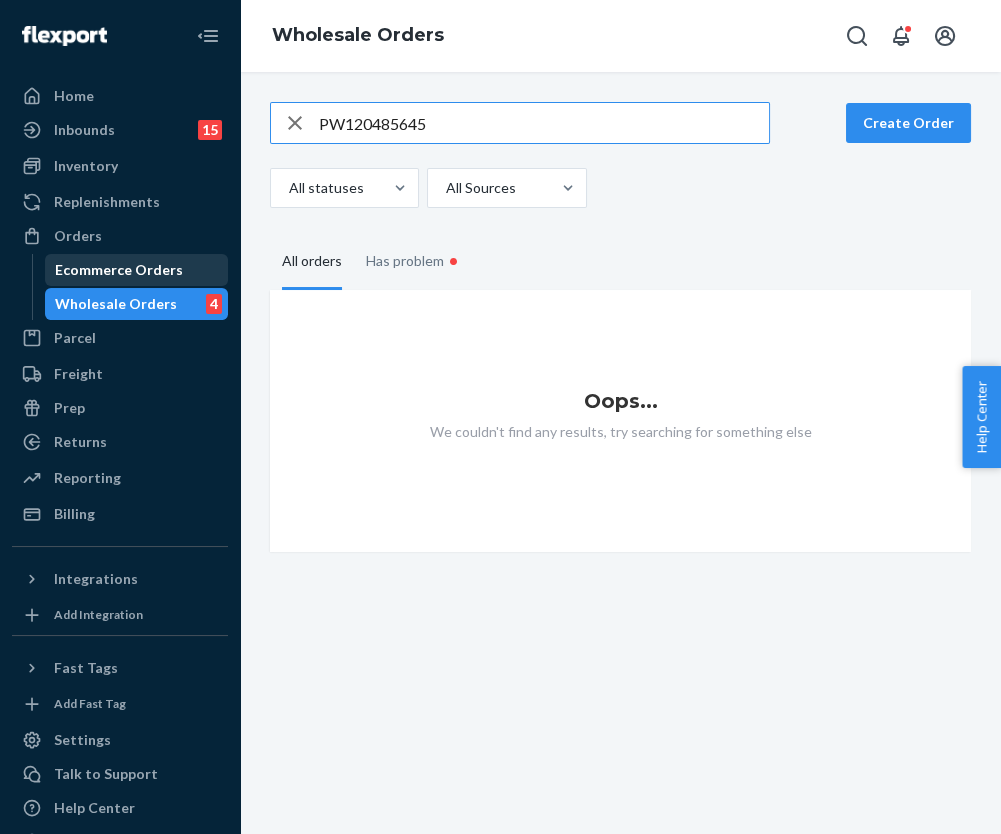 click on "Ecommerce Orders" at bounding box center (119, 270) 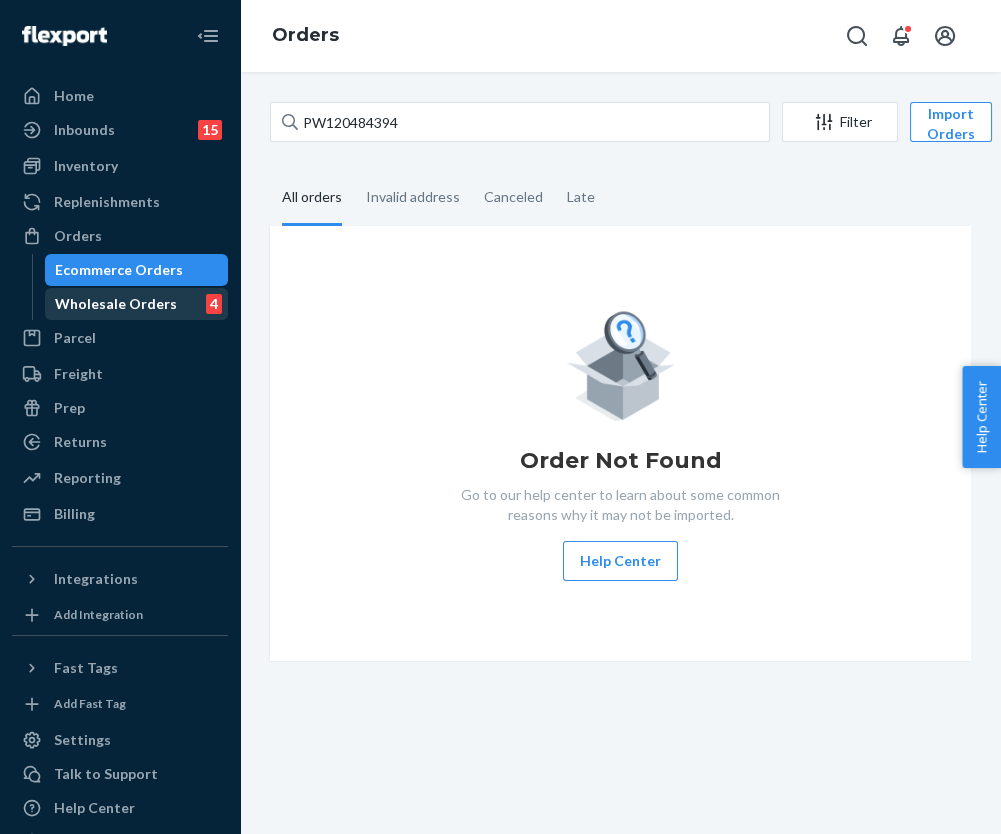click on "Wholesale Orders" at bounding box center [116, 304] 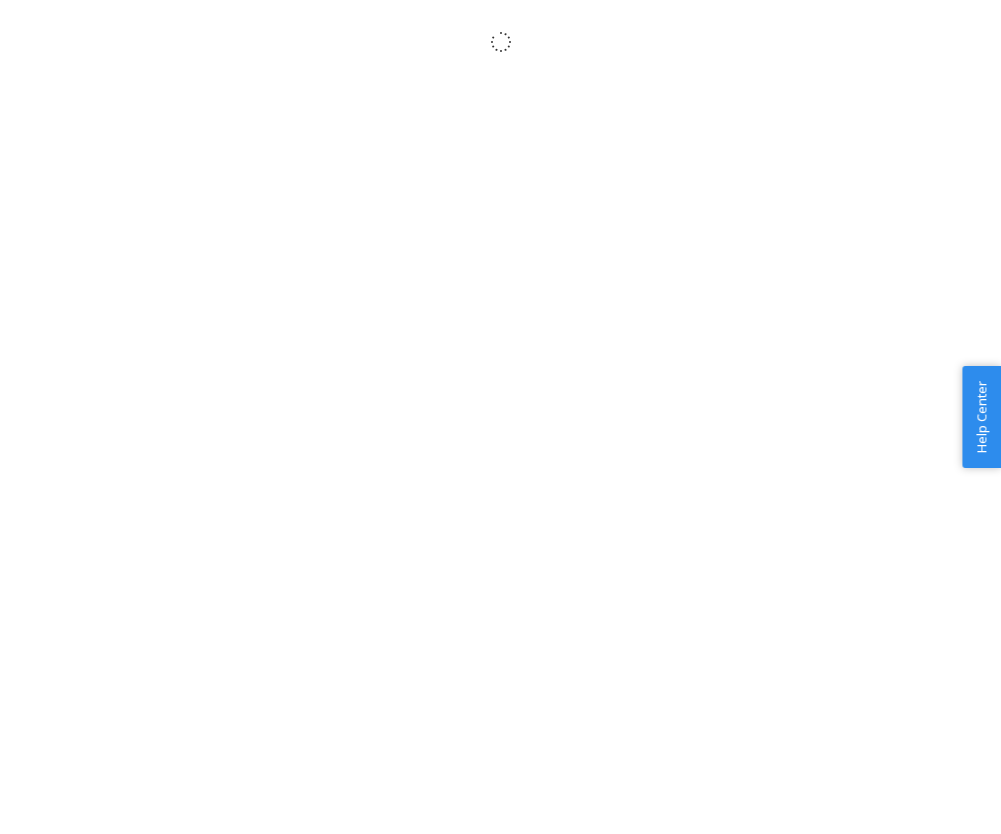 scroll, scrollTop: 0, scrollLeft: 0, axis: both 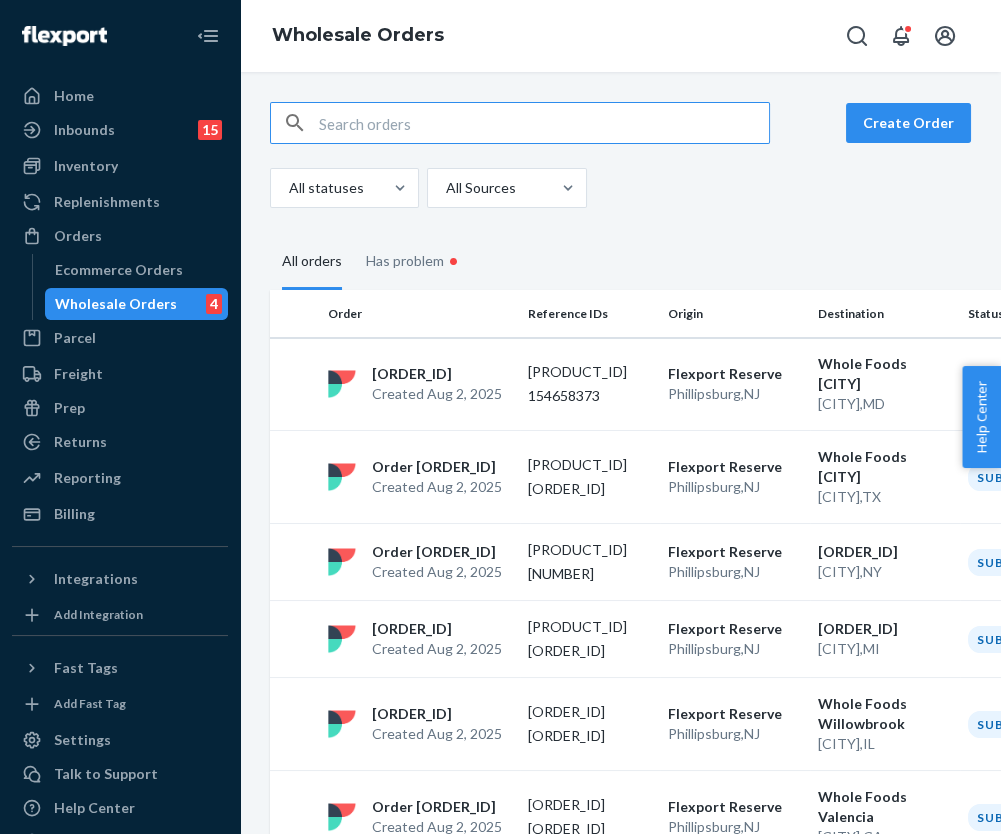 click at bounding box center [544, 123] 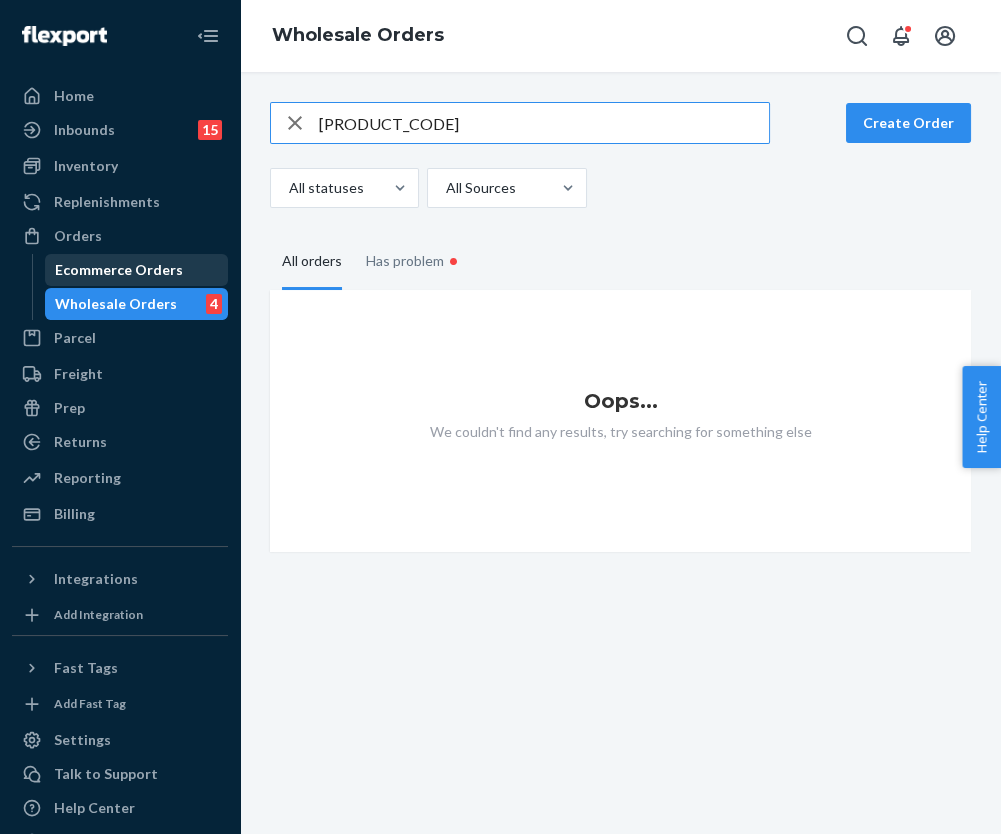 type on "[PRODUCT_CODE]" 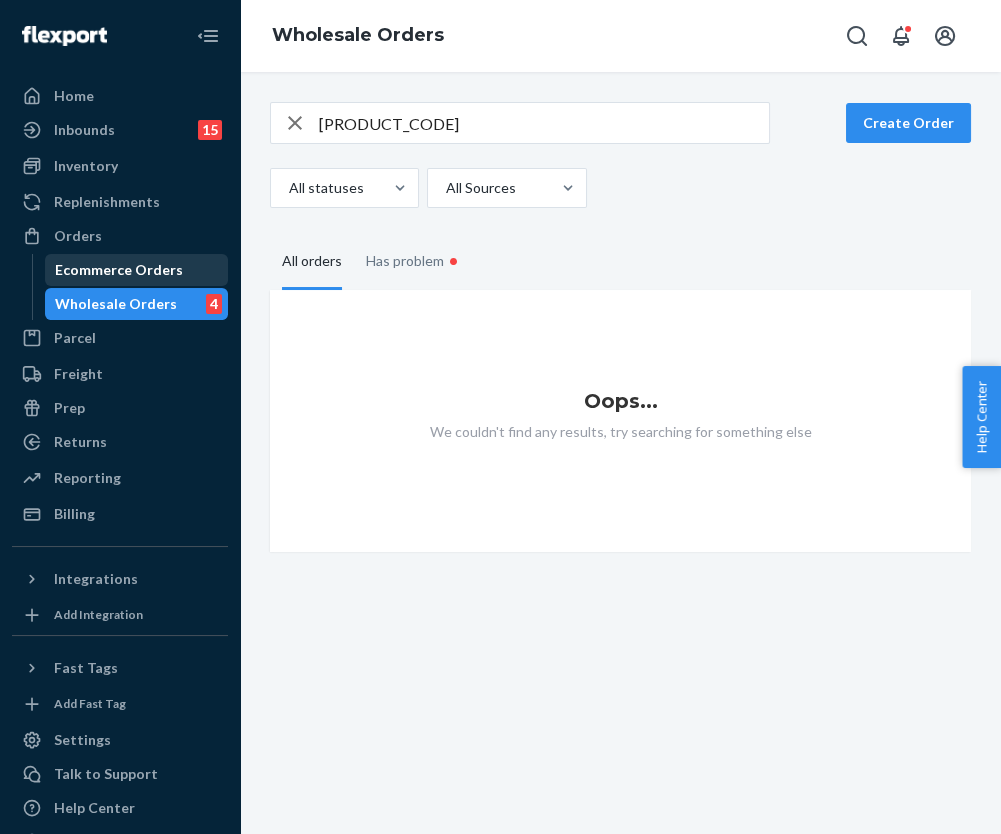click on "Ecommerce Orders" at bounding box center [119, 270] 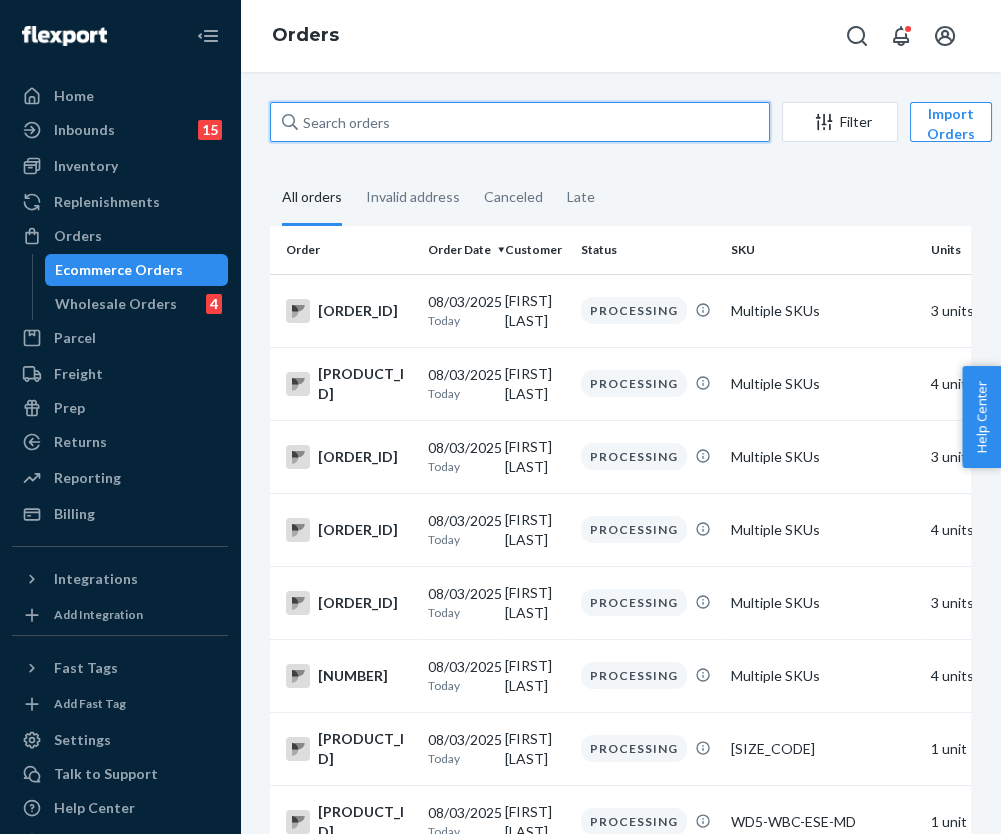 click at bounding box center [520, 122] 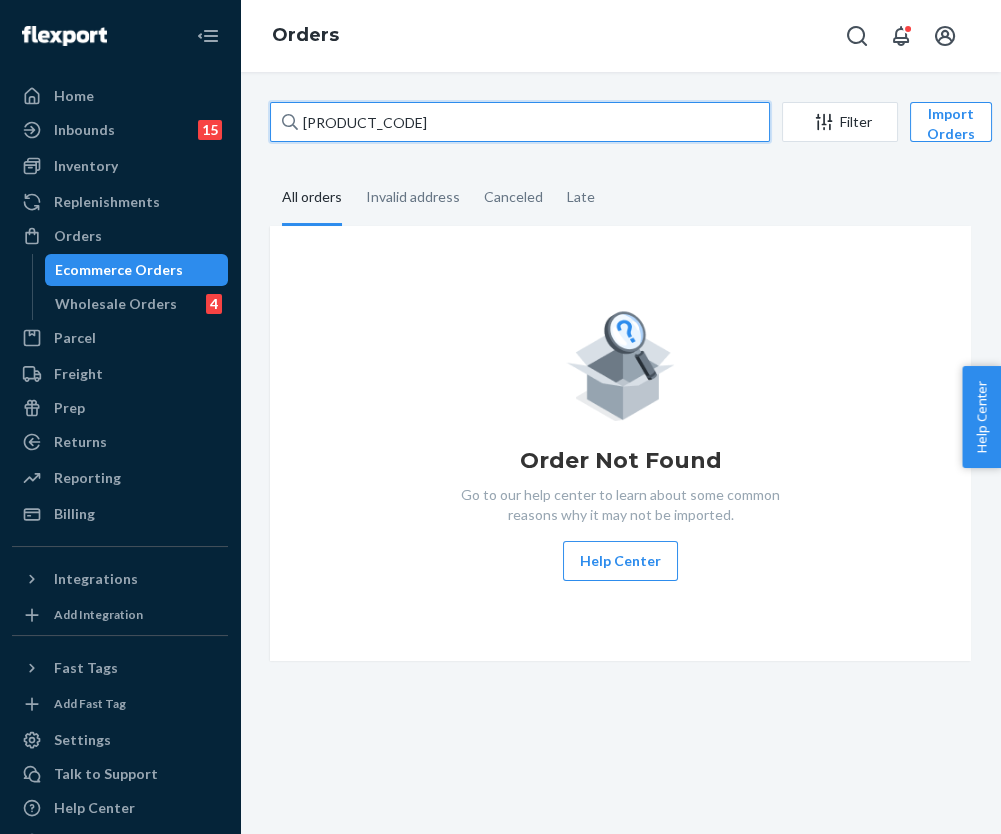 click on "[PRODUCT_CODE]" at bounding box center [520, 122] 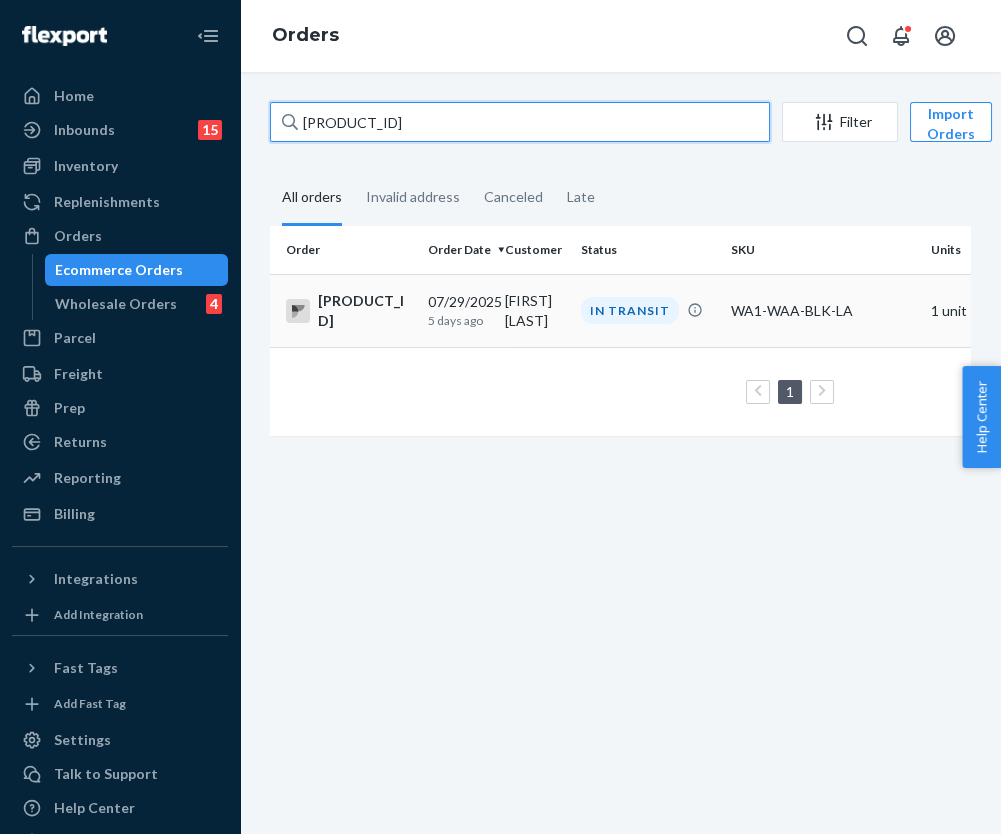 type on "[PRODUCT_ID]" 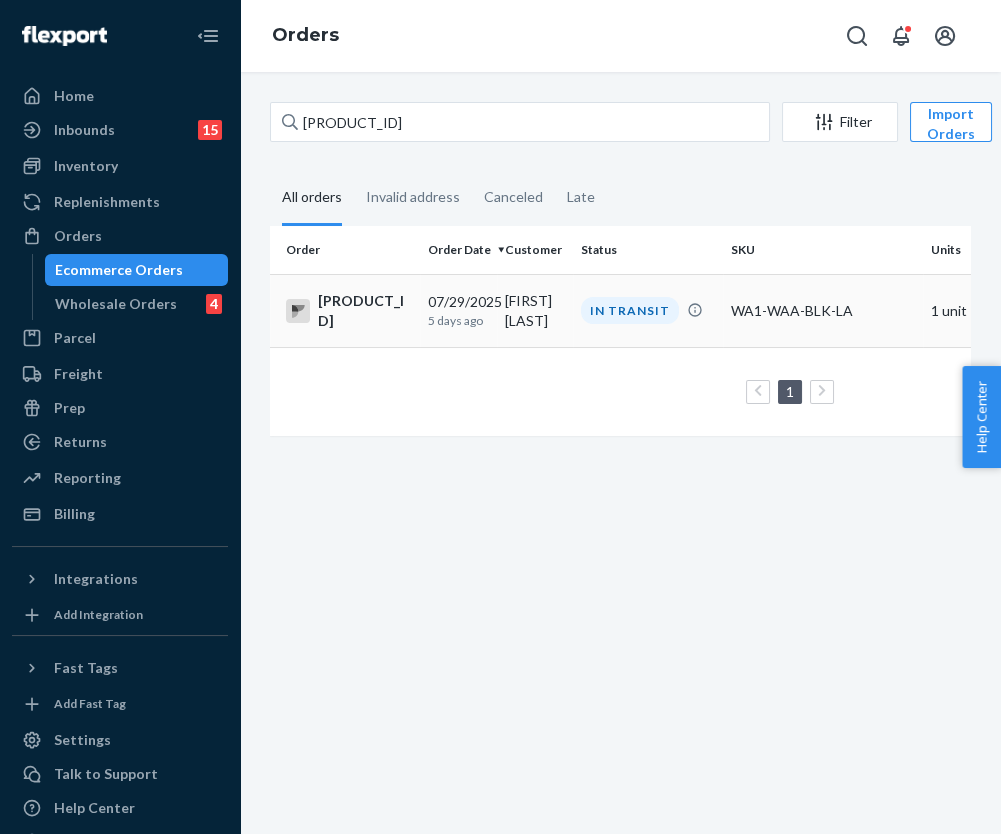 click on "[DATE] [TIME] [DURATION]" at bounding box center (458, 310) 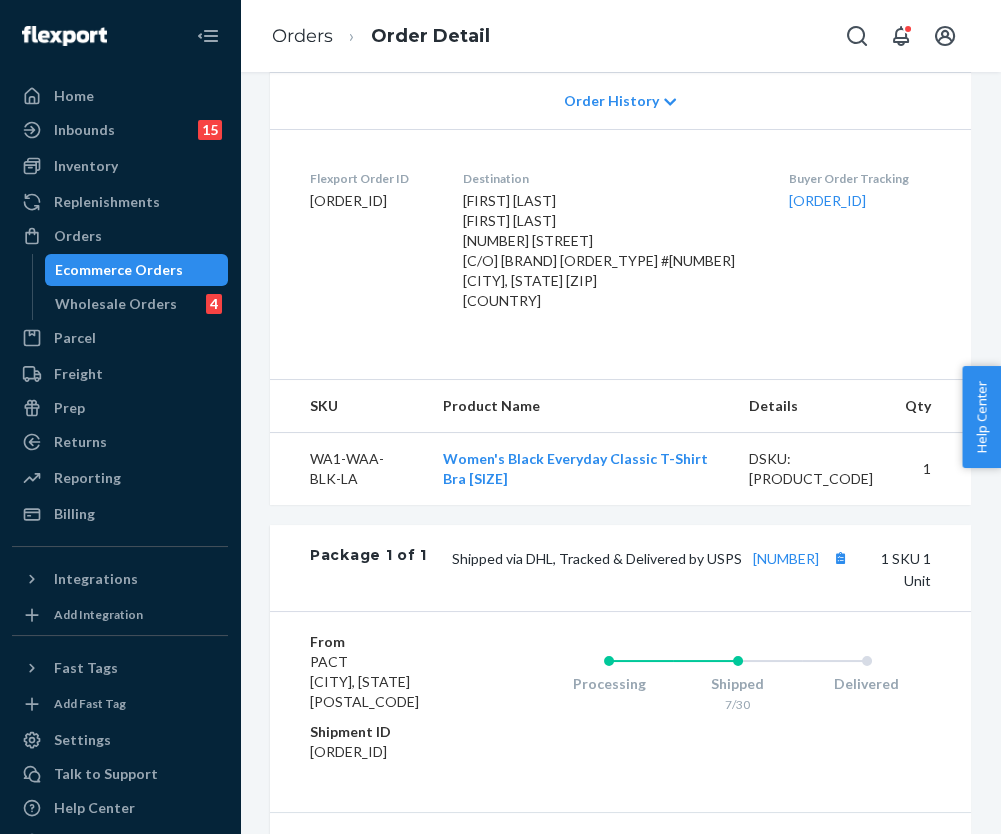 scroll, scrollTop: 0, scrollLeft: 0, axis: both 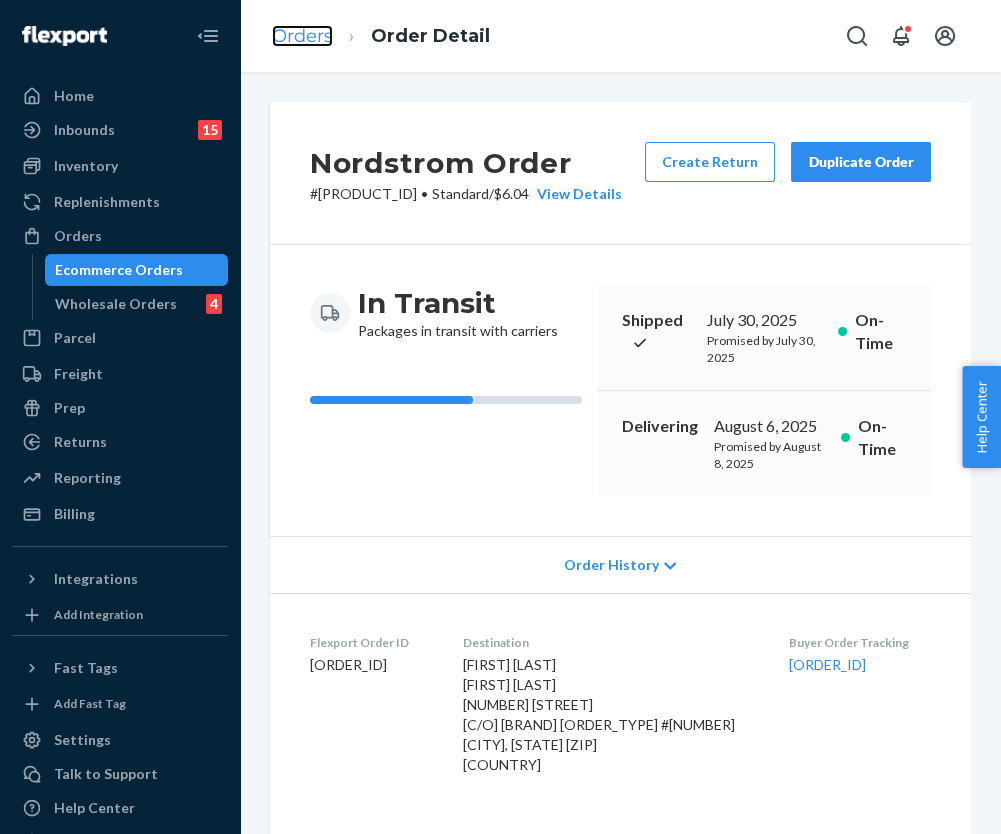 click on "Orders" at bounding box center [302, 36] 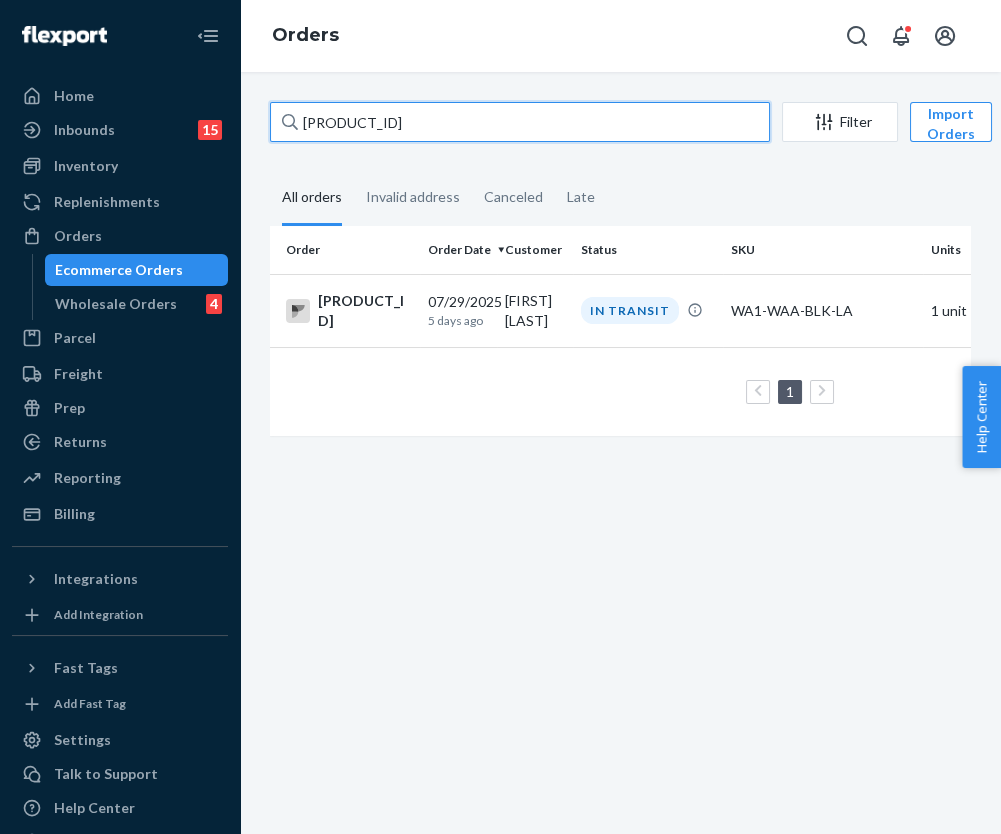 click on "[PRODUCT_ID]" at bounding box center [520, 122] 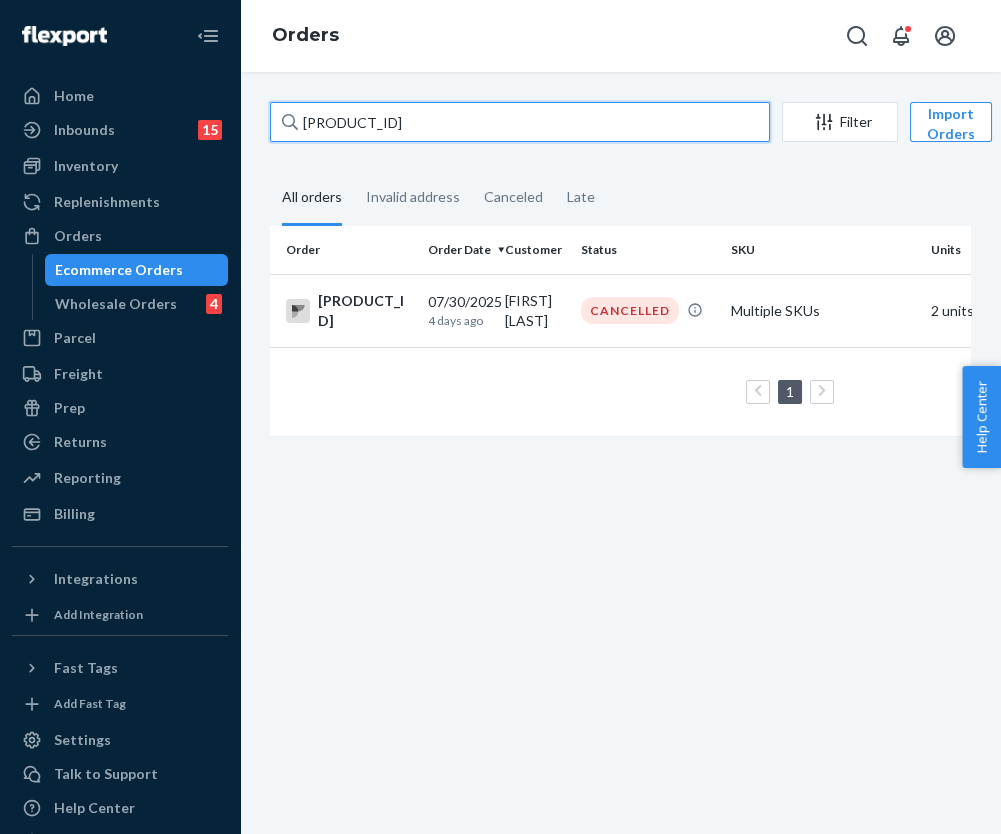 click on "[PRODUCT_ID]" at bounding box center [520, 122] 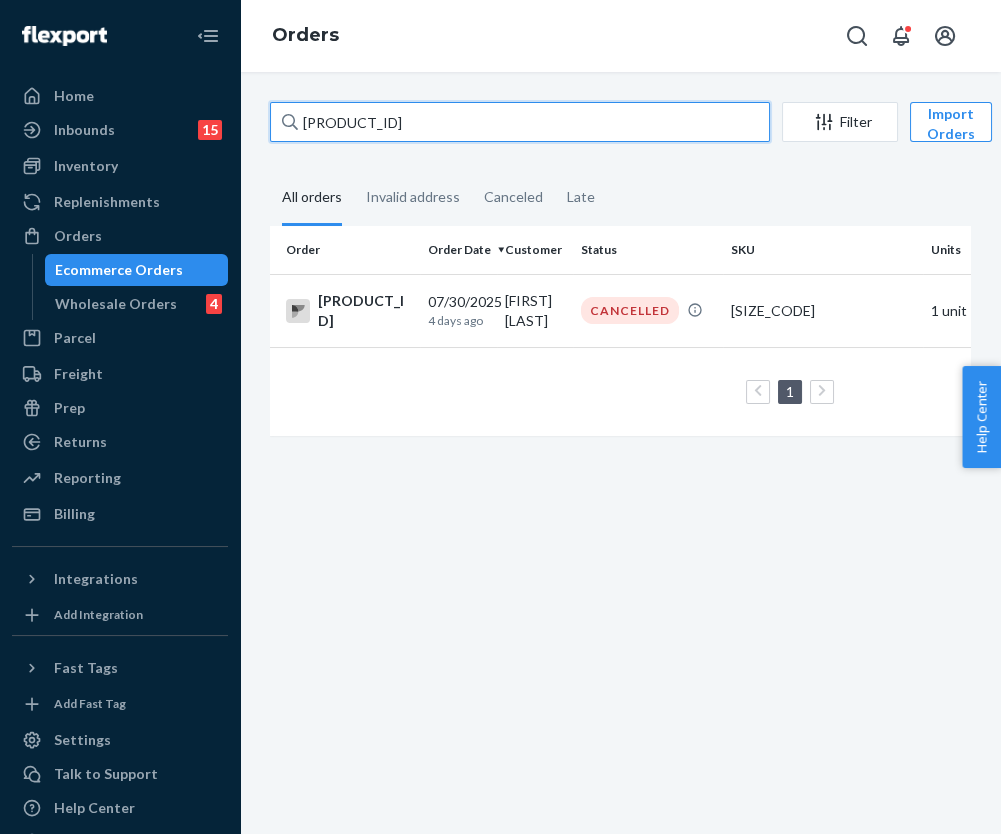 type on "[PRODUCT_ID]" 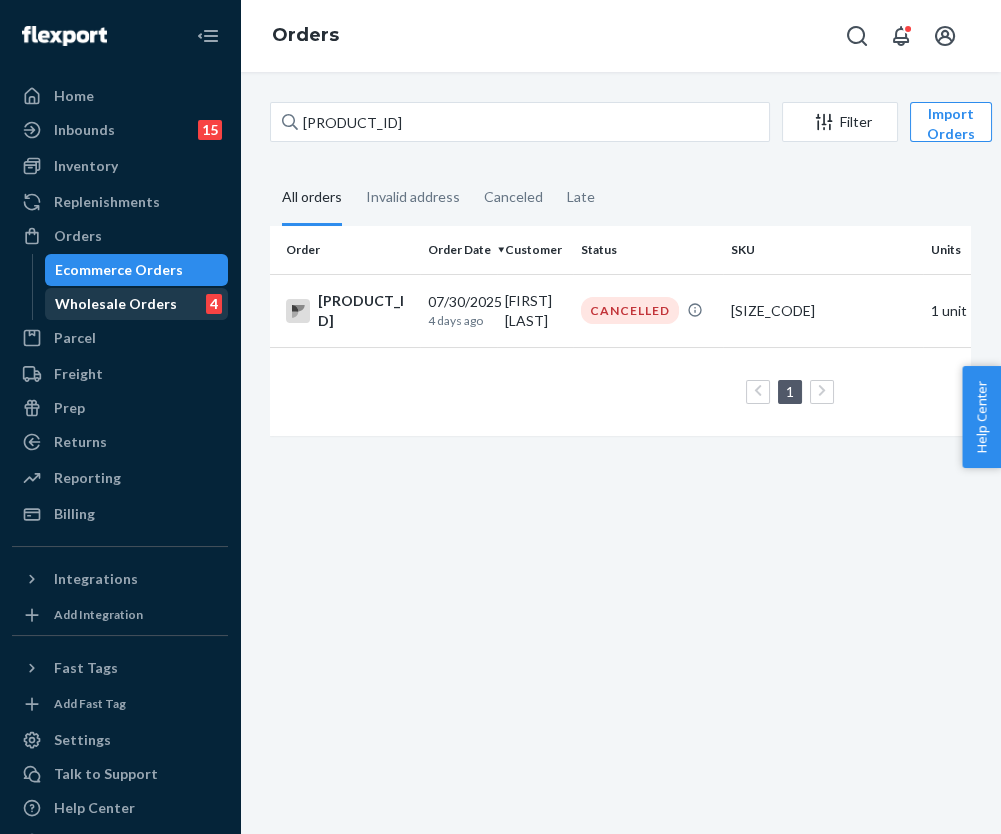 click on "Wholesale Orders 4" at bounding box center [137, 304] 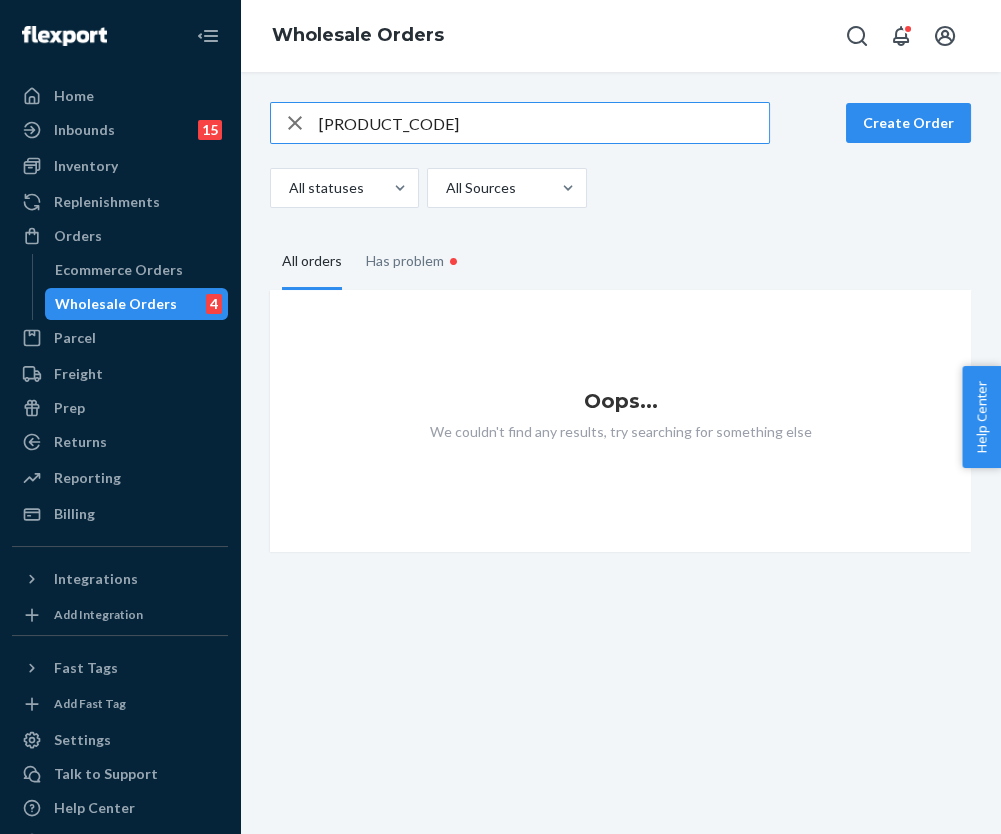 click on "[PRODUCT_CODE]" at bounding box center (544, 123) 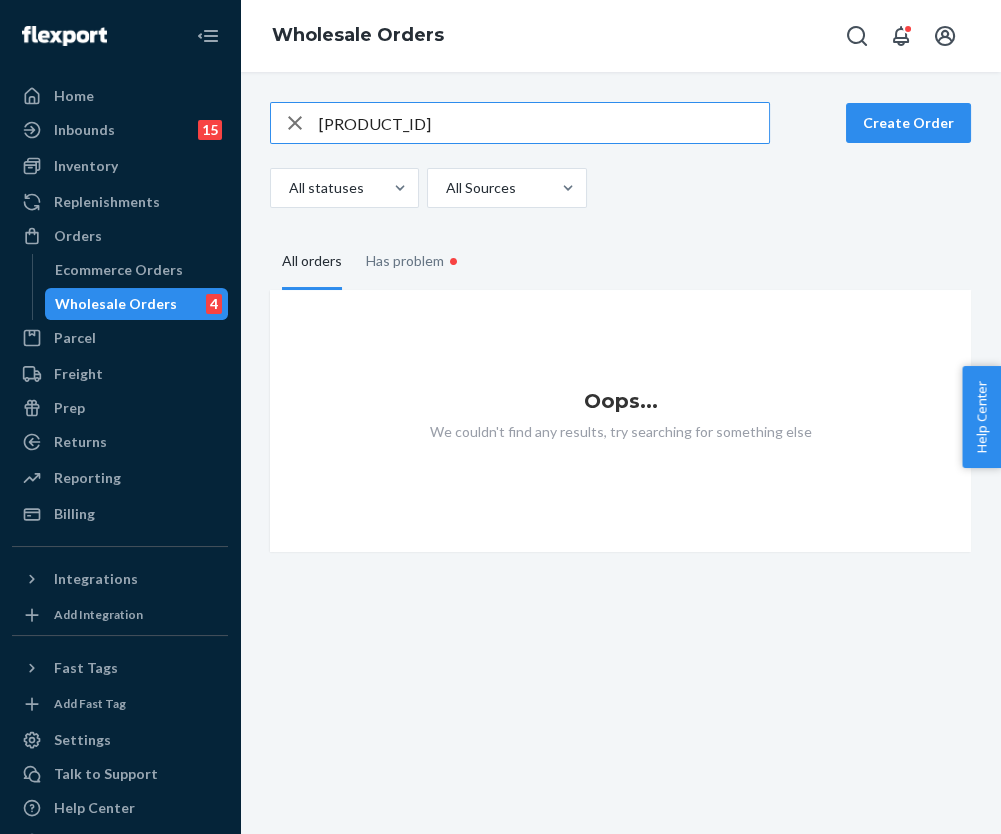 type on "[PRODUCT_ID]" 